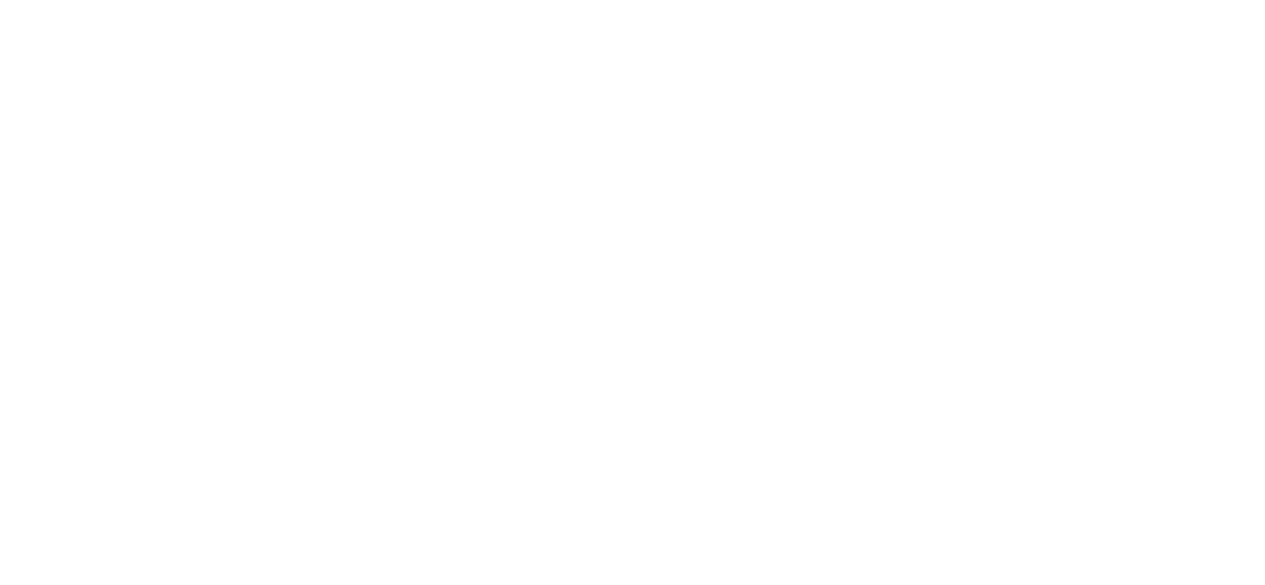 scroll, scrollTop: 0, scrollLeft: 0, axis: both 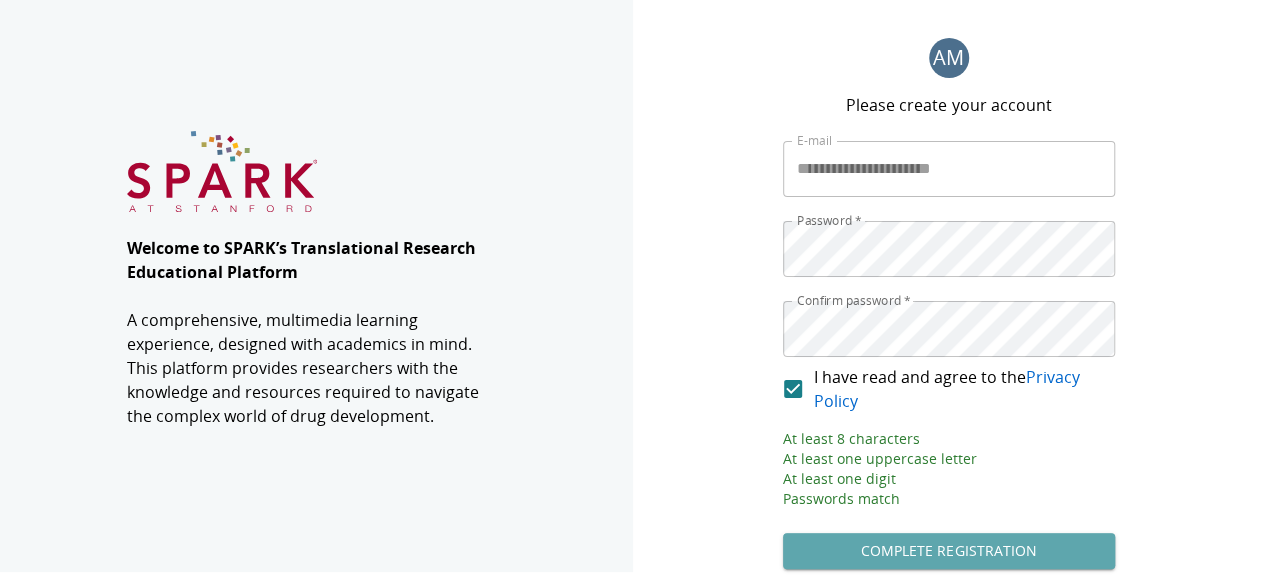click on "Complete Registration" at bounding box center (949, 551) 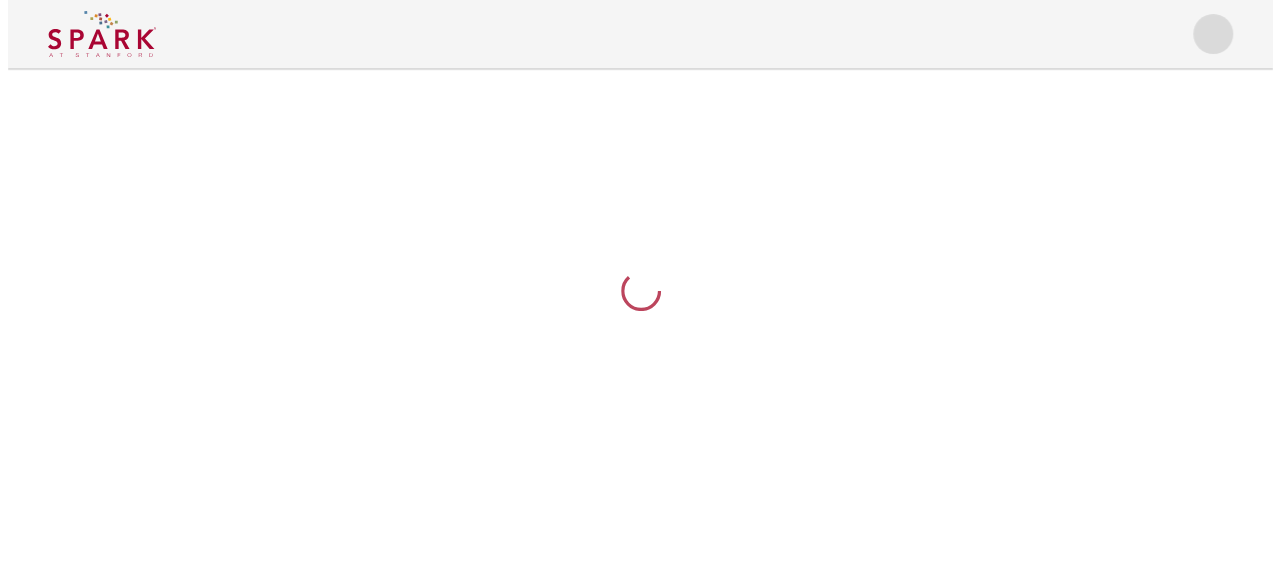 scroll, scrollTop: 0, scrollLeft: 0, axis: both 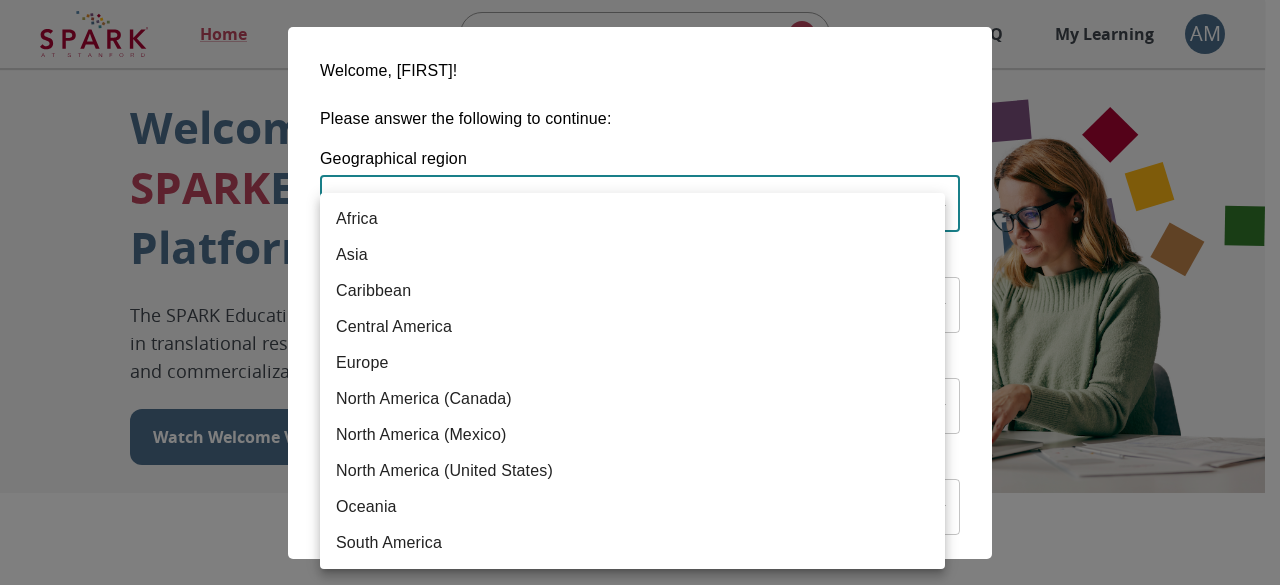 click on "Home Explore ​ About FAQ My Learning AM Welcome to the SPARK  Educational Platform The SPARK Educational Platform will support your learning journey in translational research, therapeutic discovery and development, and commercialization. Watch Welcome Video The Drug Discovery and Development Process The drug development process typically has three phases. Discover, Develop, Deliver. Click each tab to learn more. Discover Develop Deliver Discover The Discover section covers foundational knowledge in drug discovery and
development, from identifying unmet medical need and understanding the disease to defining essential
product characteristics, therapeutic discovery, and optimization. You will also find information
supporting strategic planning, the basics of the market, and technology transfer as well as regulatory
and intellectual property considerations. Watch Video Your Learning, Your Way Courses Go to Courses Courses Go to Courses Modules Go to Modules Videos Go to Videos" at bounding box center [640, 1230] 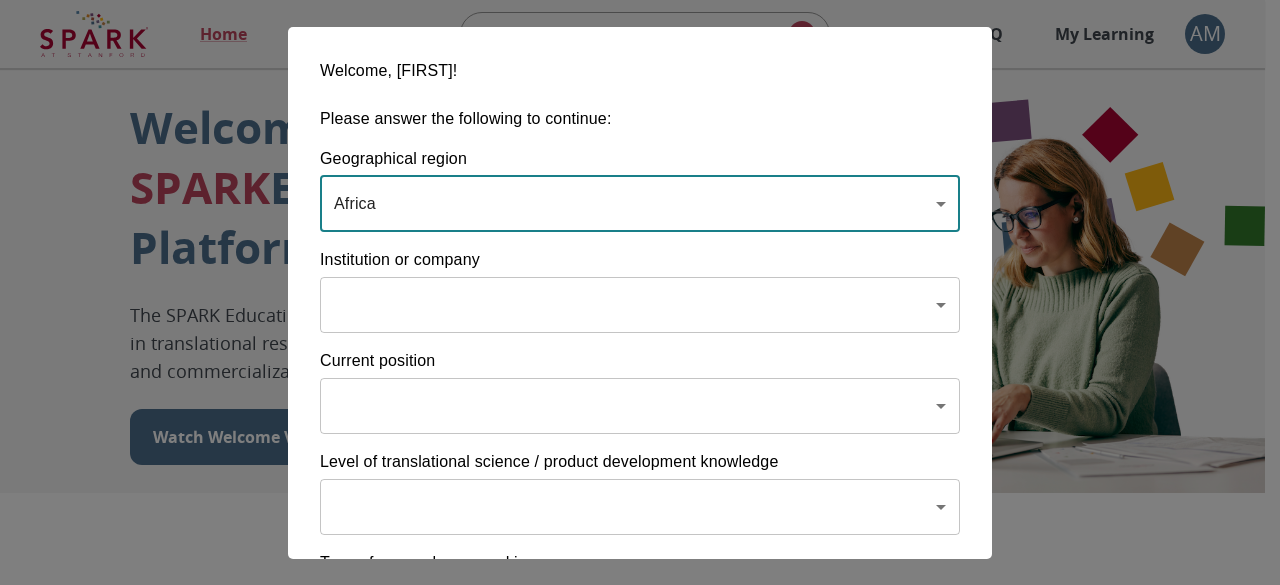 click on "Home Explore ​ About FAQ My Learning AM Welcome to the SPARK  Educational Platform The SPARK Educational Platform will support your learning journey in translational research, therapeutic discovery and development, and commercialization. Watch Welcome Video The Drug Discovery and Development Process The drug development process typically has three phases. Discover, Develop, Deliver. Click each tab to learn more. Discover Develop Deliver Discover The Discover section covers foundational knowledge in drug discovery and
development, from identifying unmet medical need and understanding the disease to defining essential
product characteristics, therapeutic discovery, and optimization. You will also find information
supporting strategic planning, the basics of the market, and technology transfer as well as regulatory
and intellectual property considerations. Watch Video Your Learning, Your Way Courses Go to Courses Courses Go to Courses Modules Go to Modules Videos Go to Videos" at bounding box center [640, 1230] 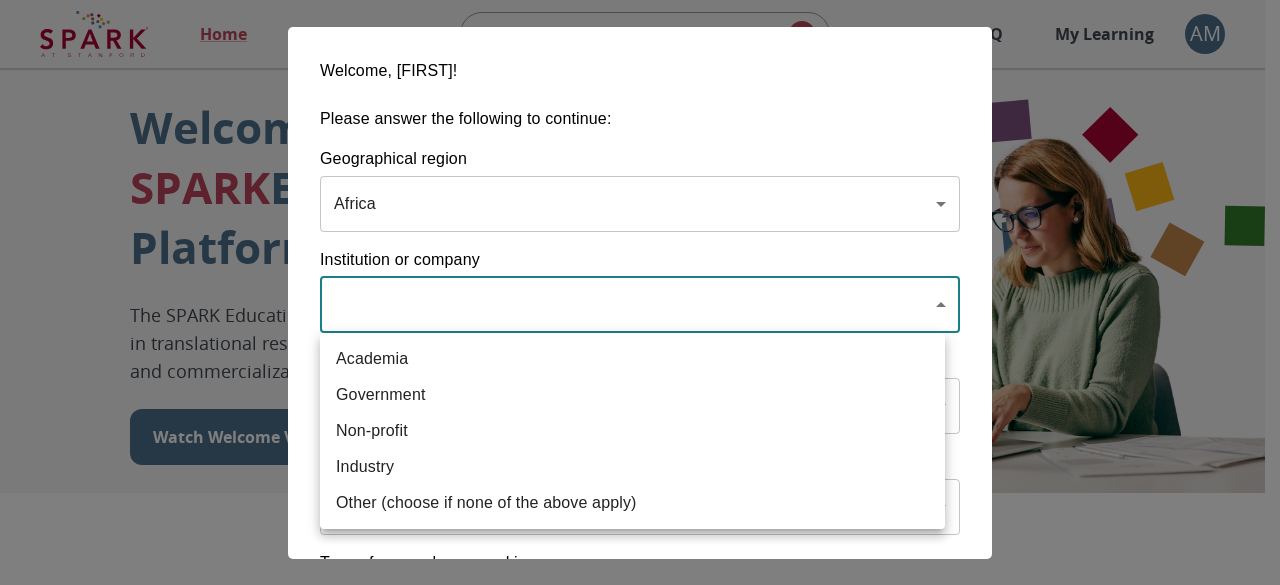 click on "Academia" at bounding box center (632, 359) 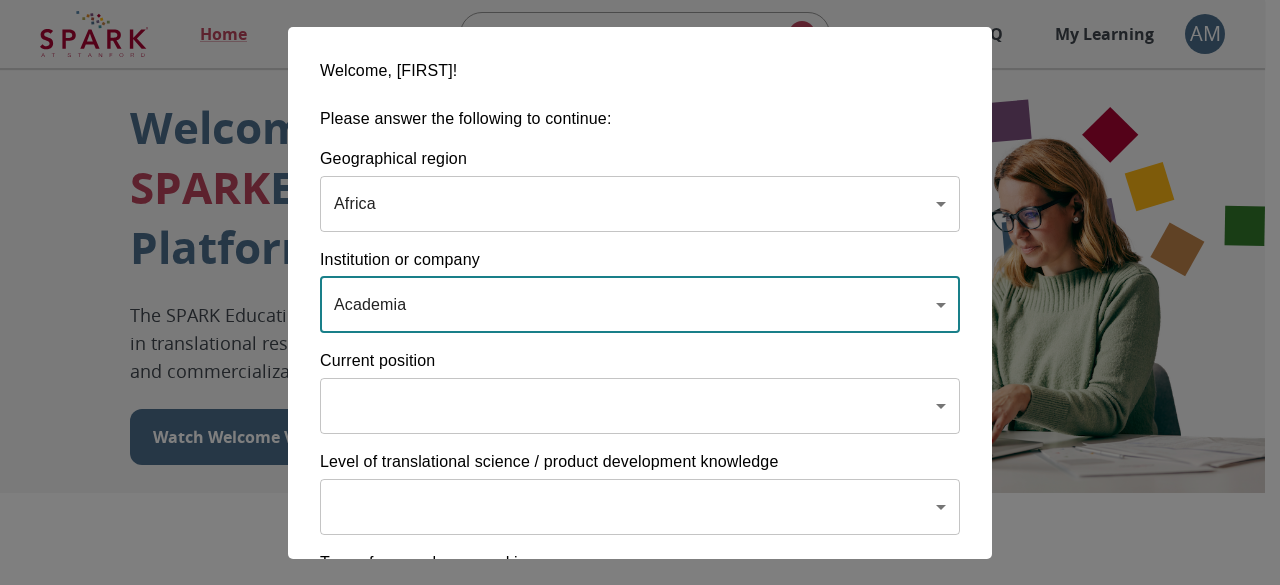 click on "Home Explore ​ About FAQ My Learning AM Welcome to the SPARK  Educational Platform The SPARK Educational Platform will support your learning journey in translational research, therapeutic discovery and development, and commercialization. Watch Welcome Video The Drug Discovery and Development Process The drug development process typically has three phases. Discover, Develop, Deliver. Click each tab to learn more. Discover Develop Deliver Discover The Discover section covers foundational knowledge in drug discovery and
development, from identifying unmet medical need and understanding the disease to defining essential
product characteristics, therapeutic discovery, and optimization. You will also find information
supporting strategic planning, the basics of the market, and technology transfer as well as regulatory
and intellectual property considerations. Watch Video Your Learning, Your Way Courses Go to Courses Courses Go to Courses Modules Go to Modules Videos Go to Videos" at bounding box center (640, 1230) 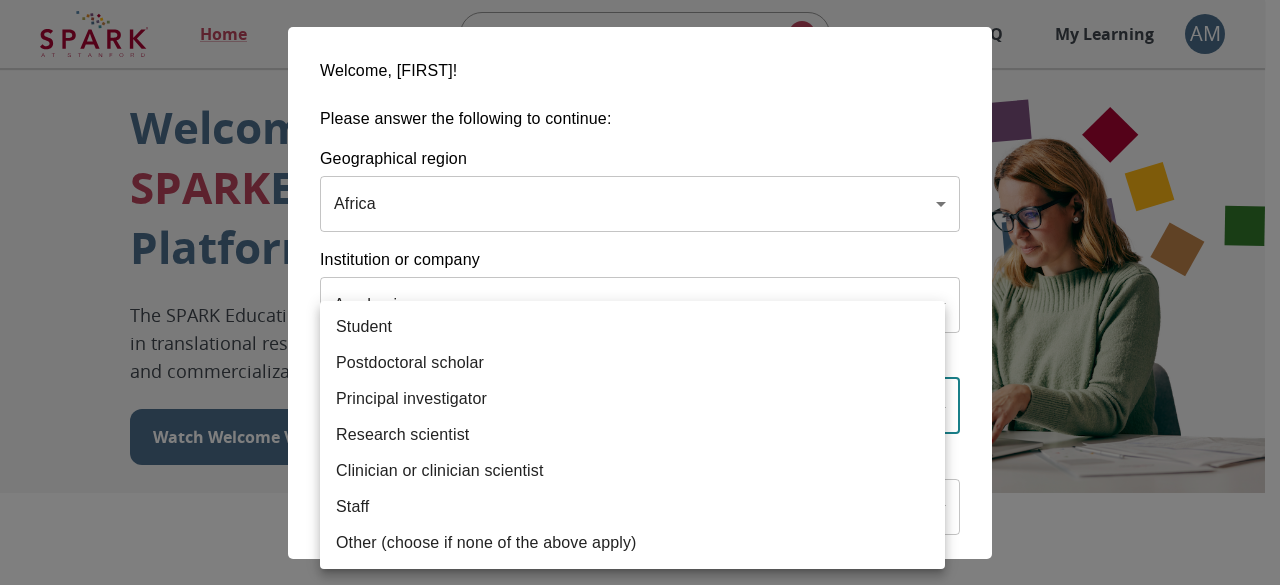 click on "Research scientist" at bounding box center [632, 327] 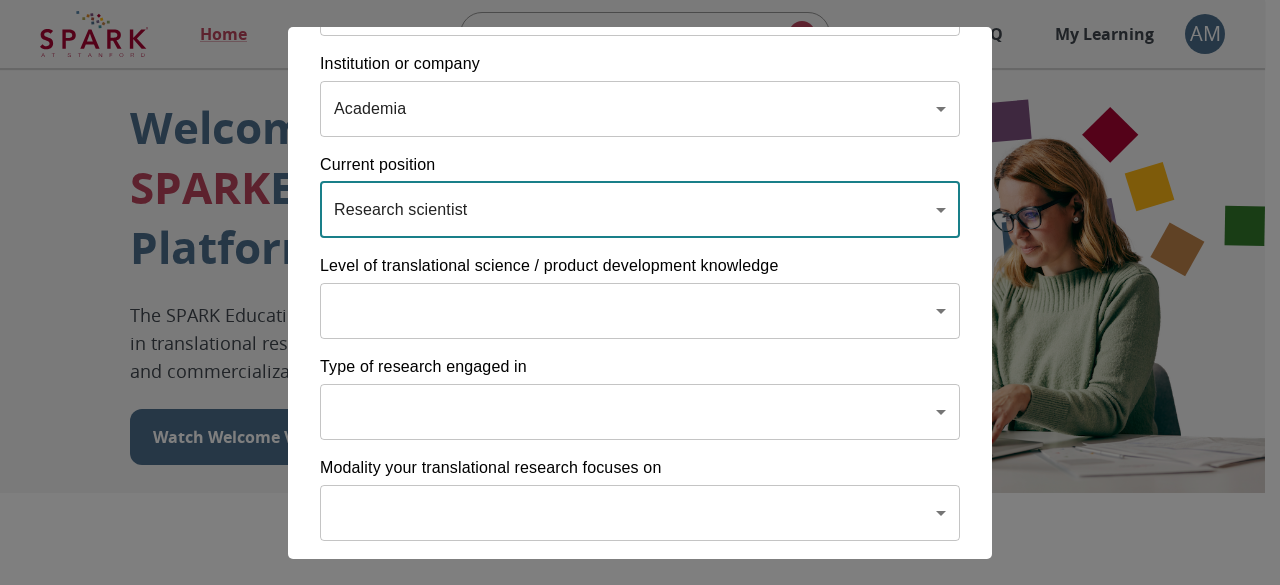 scroll, scrollTop: 206, scrollLeft: 0, axis: vertical 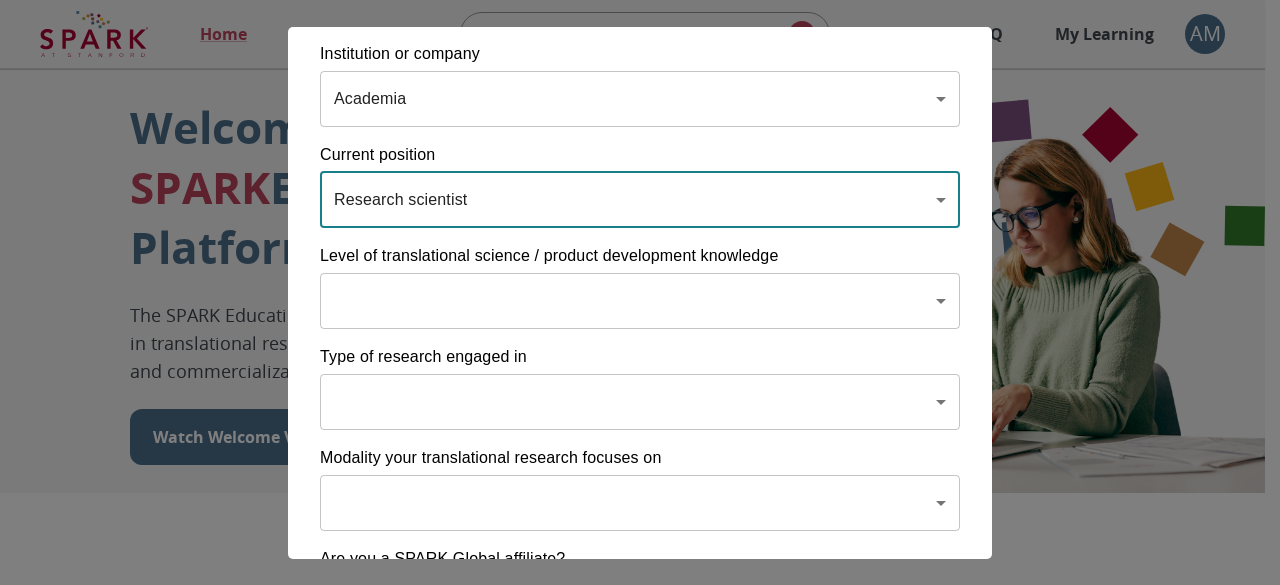 click on "Home Explore ​ About FAQ My Learning AM Welcome to the SPARK  Educational Platform The SPARK Educational Platform will support your learning journey in translational research, therapeutic discovery and development, and commercialization. Watch Welcome Video The Drug Discovery and Development Process The drug development process typically has three phases. Discover, Develop, Deliver. Click each tab to learn more. Discover Develop Deliver Discover The Discover section covers foundational knowledge in drug discovery and
development, from identifying unmet medical need and understanding the disease to defining essential
product characteristics, therapeutic discovery, and optimization. You will also find information
supporting strategic planning, the basics of the market, and technology transfer as well as regulatory
and intellectual property considerations. Watch Video Your Learning, Your Way Courses Go to Courses Courses Go to Courses Modules Go to Modules Videos Go to Videos" at bounding box center [640, 1230] 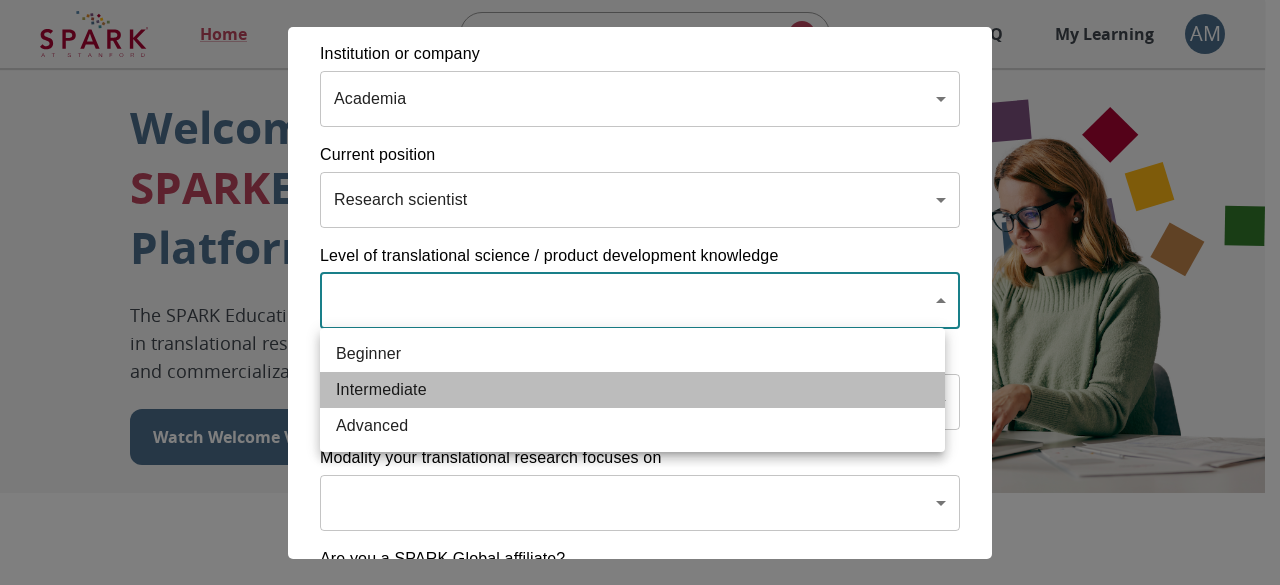 click on "Intermediate" at bounding box center [632, 354] 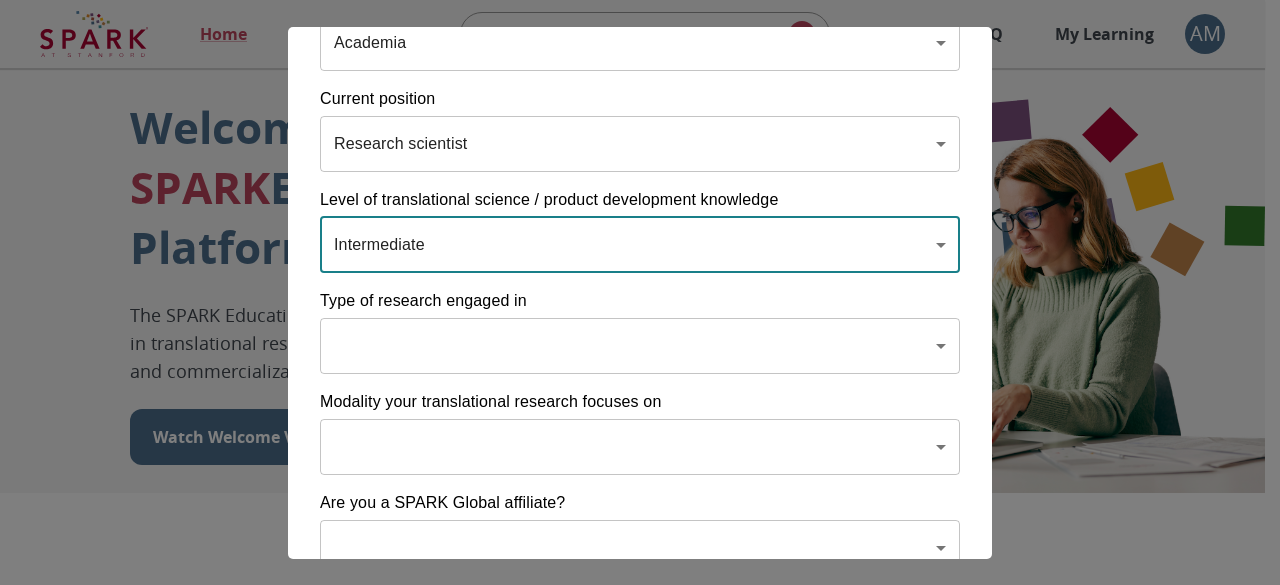 scroll, scrollTop: 286, scrollLeft: 0, axis: vertical 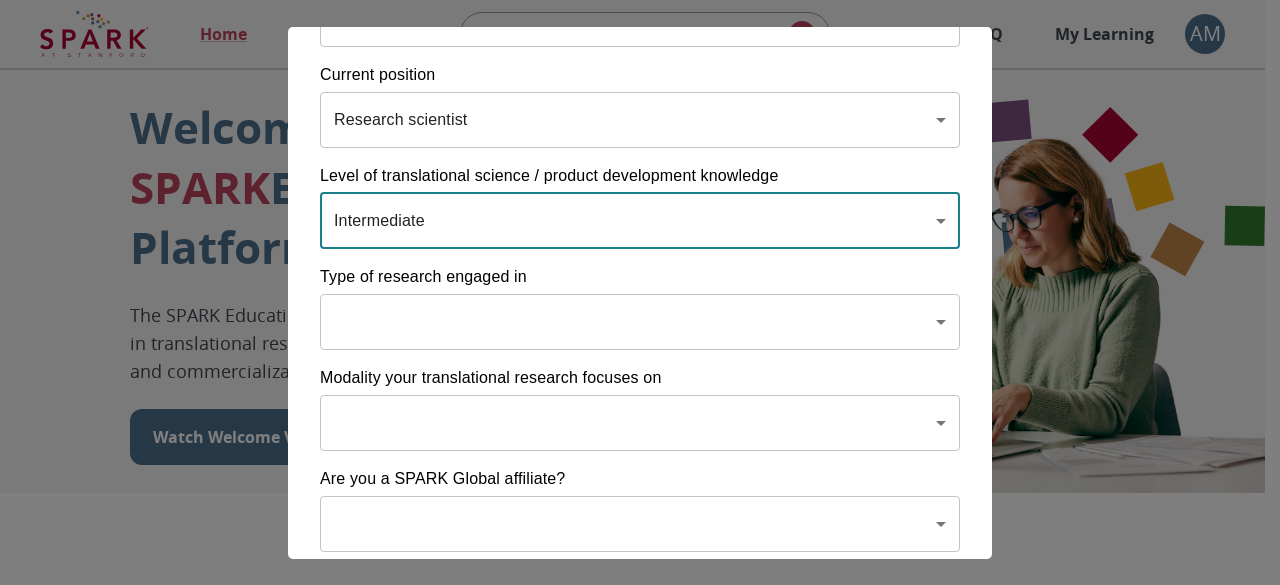 click on "Home Explore ​ About FAQ My Learning AM Welcome to the SPARK  Educational Platform The SPARK Educational Platform will support your learning journey in translational research, therapeutic discovery and development, and commercialization. Watch Welcome Video The Drug Discovery and Development Process The drug development process typically has three phases. Discover, Develop, Deliver. Click each tab to learn more. Discover Develop Deliver Discover The Discover section covers foundational knowledge in drug discovery and
development, from identifying unmet medical need and understanding the disease to defining essential
product characteristics, therapeutic discovery, and optimization. You will also find information
supporting strategic planning, the basics of the market, and technology transfer as well as regulatory
and intellectual property considerations. Watch Video Your Learning, Your Way Courses Go to Courses Courses Go to Courses Modules Go to Modules Videos Go to Videos" at bounding box center (640, 1230) 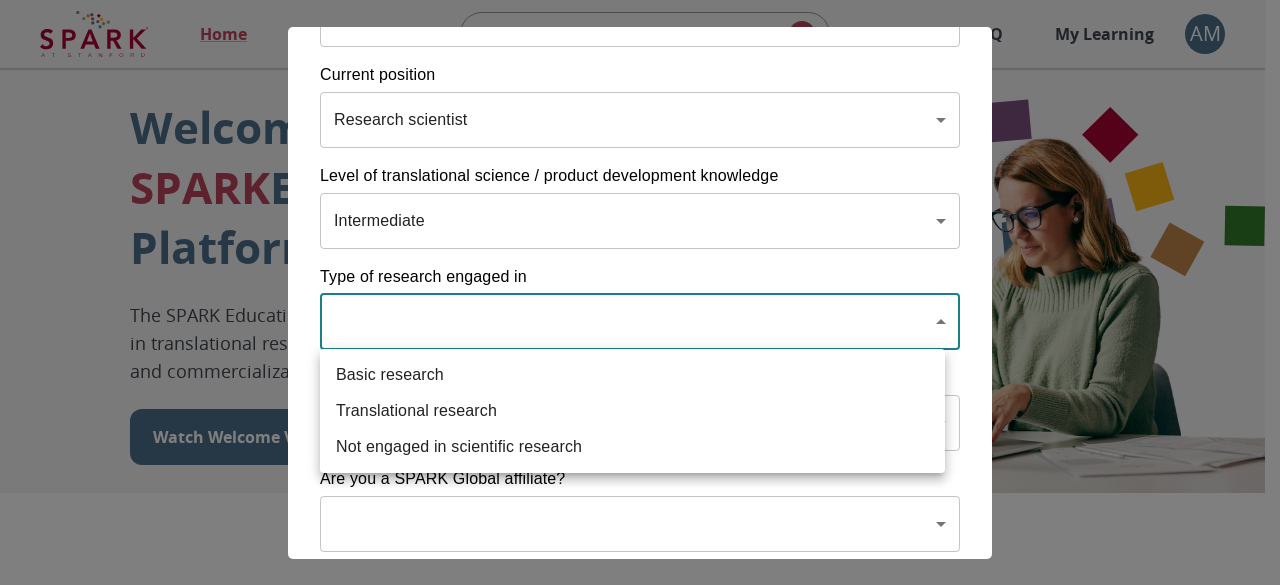 click on "Basic research" at bounding box center (632, 375) 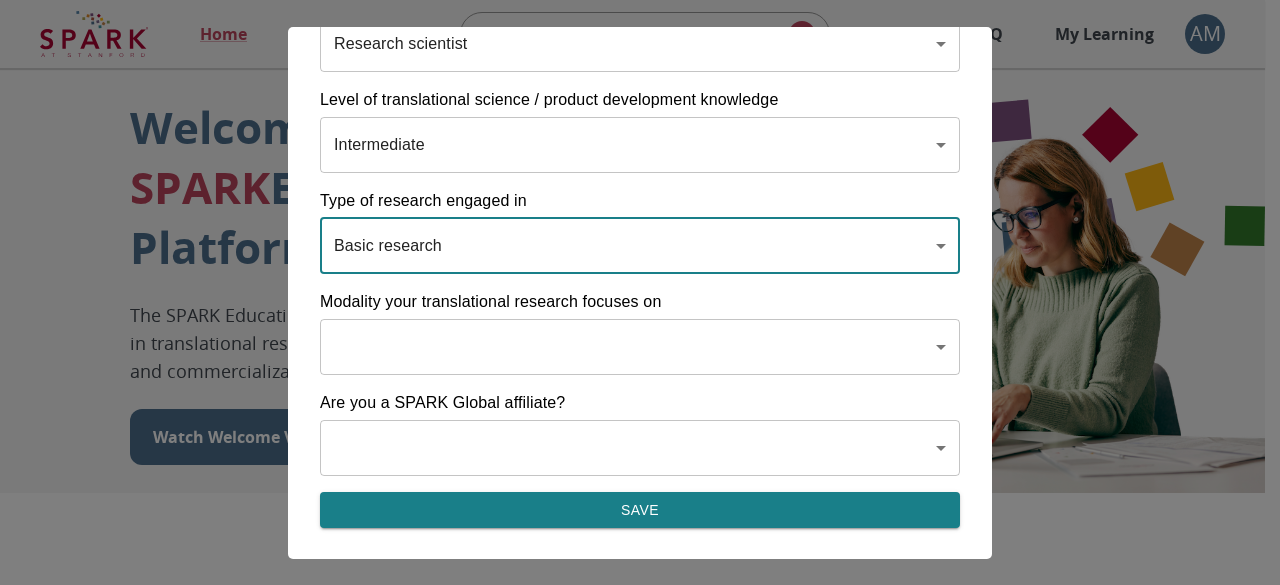 scroll, scrollTop: 379, scrollLeft: 0, axis: vertical 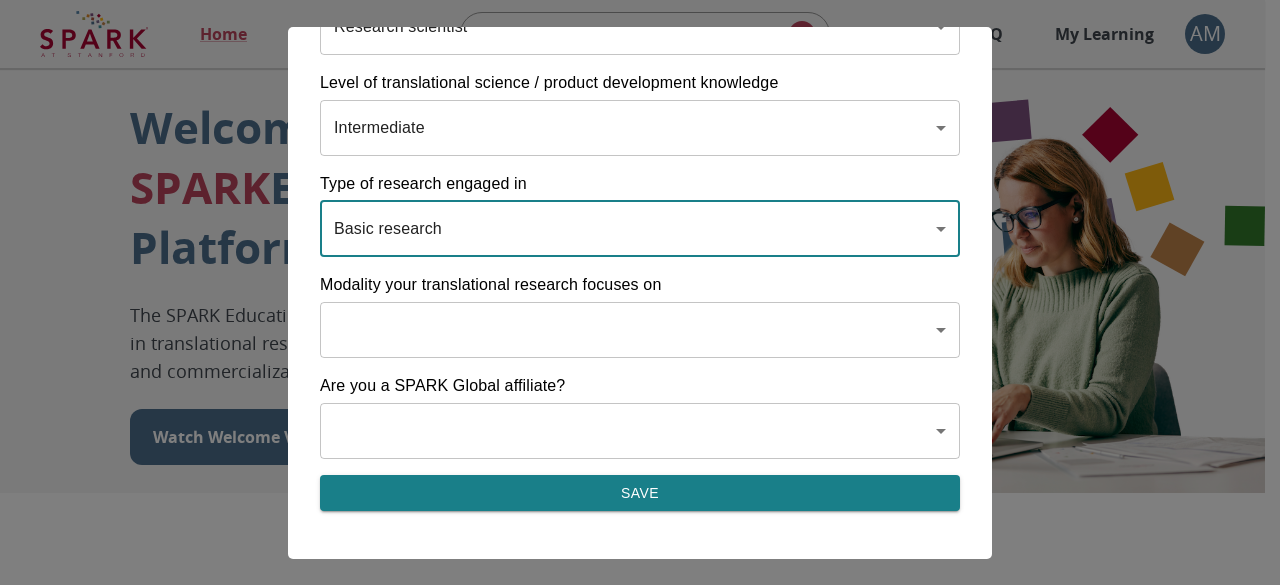 click on "Home Explore ​ About FAQ My Learning AM Welcome to the SPARK  Educational Platform The SPARK Educational Platform will support your learning journey in translational research, therapeutic discovery and development, and commercialization. Watch Welcome Video The Drug Discovery and Development Process The drug development process typically has three phases. Discover, Develop, Deliver. Click each tab to learn more. Discover Develop Deliver Discover The Discover section covers foundational knowledge in drug discovery and
development, from identifying unmet medical need and understanding the disease to defining essential
product characteristics, therapeutic discovery, and optimization. You will also find information
supporting strategic planning, the basics of the market, and technology transfer as well as regulatory
and intellectual property considerations. Watch Video Your Learning, Your Way Courses Go to Courses Courses Go to Courses Modules Go to Modules Videos Go to Videos" at bounding box center (640, 1230) 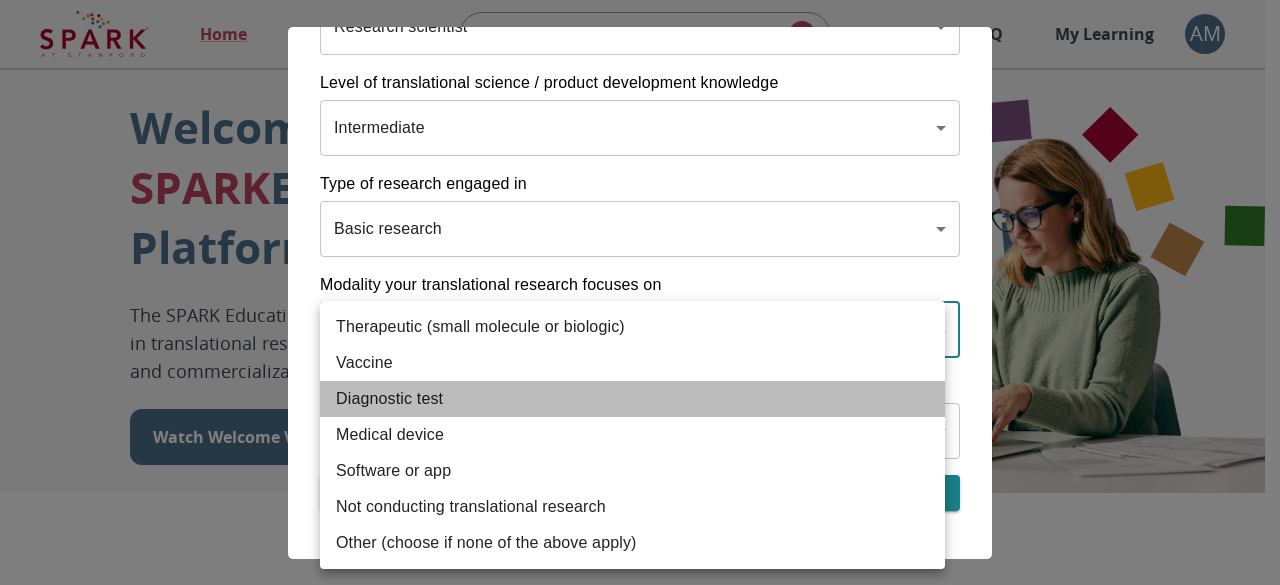 click on "Diagnostic test" at bounding box center [632, 327] 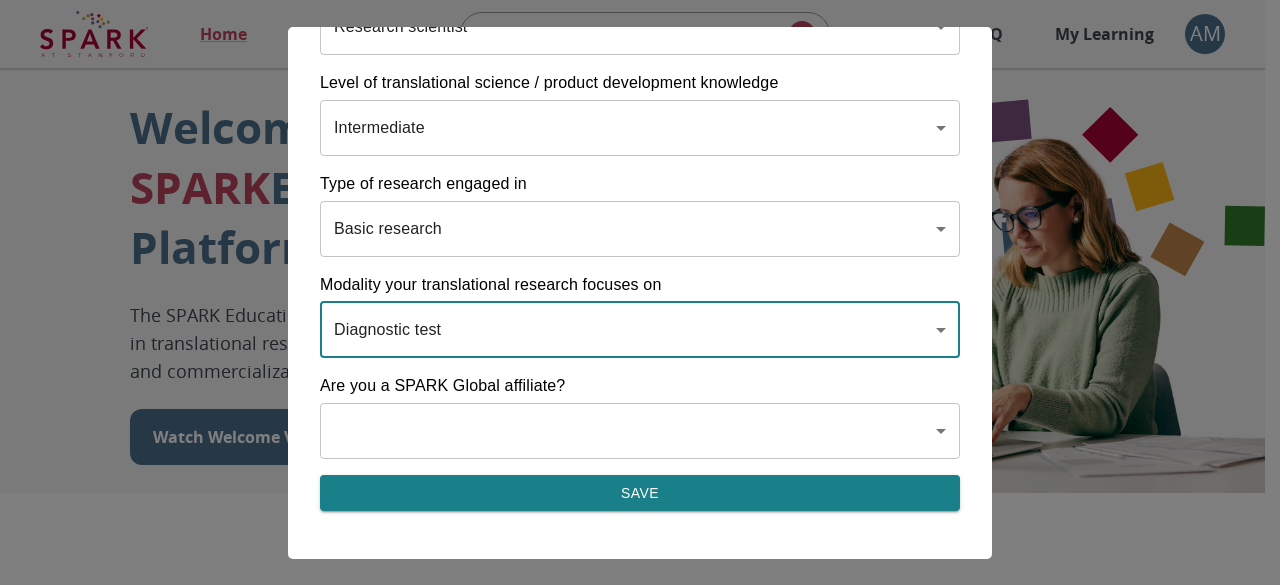 click on "Home Explore ​ About FAQ My Learning AM Welcome to the SPARK  Educational Platform The SPARK Educational Platform will support your learning journey in translational research, therapeutic discovery and development, and commercialization. Watch Welcome Video The Drug Discovery and Development Process The drug development process typically has three phases. Discover, Develop, Deliver. Click each tab to learn more. Discover Develop Deliver Discover The Discover section covers foundational knowledge in drug discovery and
development, from identifying unmet medical need and understanding the disease to defining essential
product characteristics, therapeutic discovery, and optimization. You will also find information
supporting strategic planning, the basics of the market, and technology transfer as well as regulatory
and intellectual property considerations. Watch Video Your Learning, Your Way Courses Go to Courses Courses Go to Courses Modules Go to Modules Videos Go to Videos" at bounding box center (640, 1230) 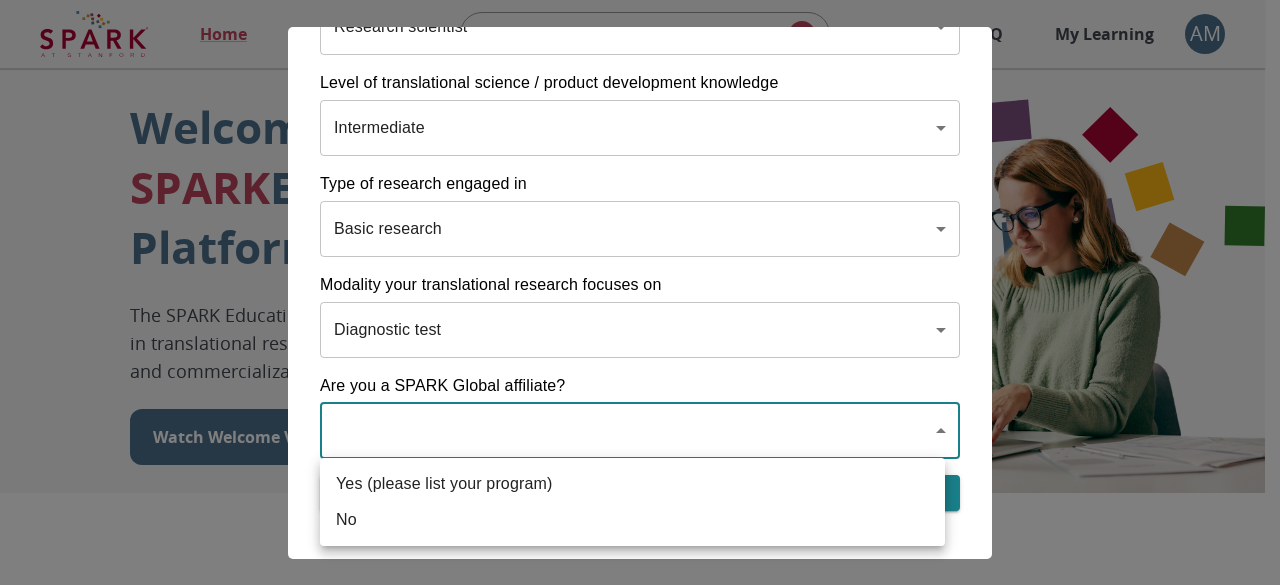 click on "Yes (please list your program)" at bounding box center (632, 484) 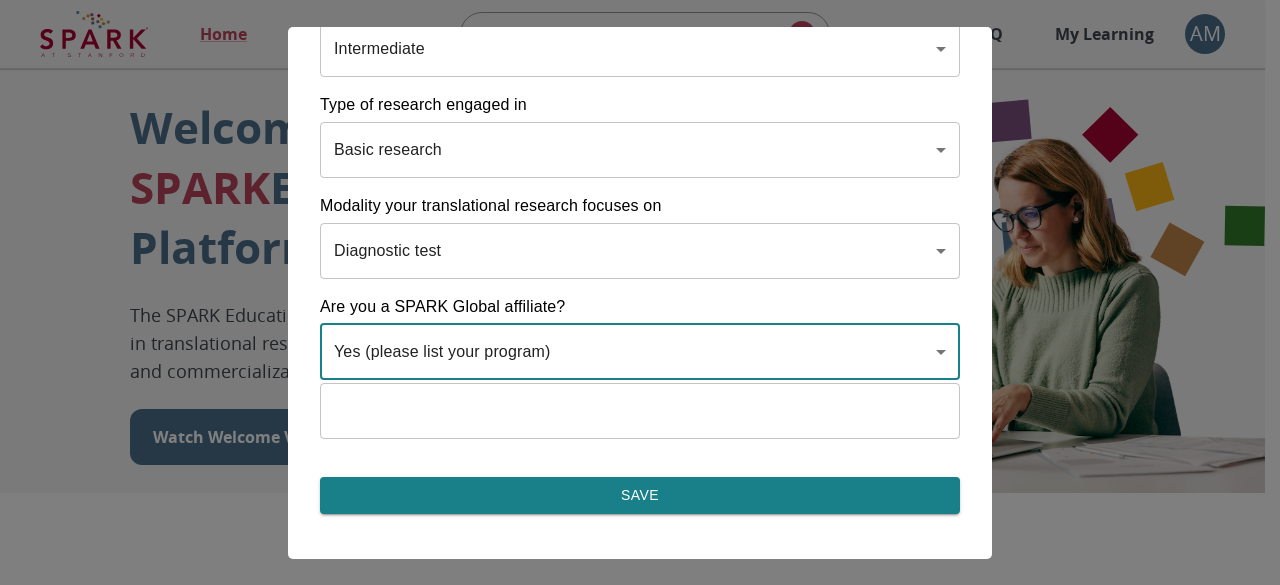 scroll, scrollTop: 461, scrollLeft: 0, axis: vertical 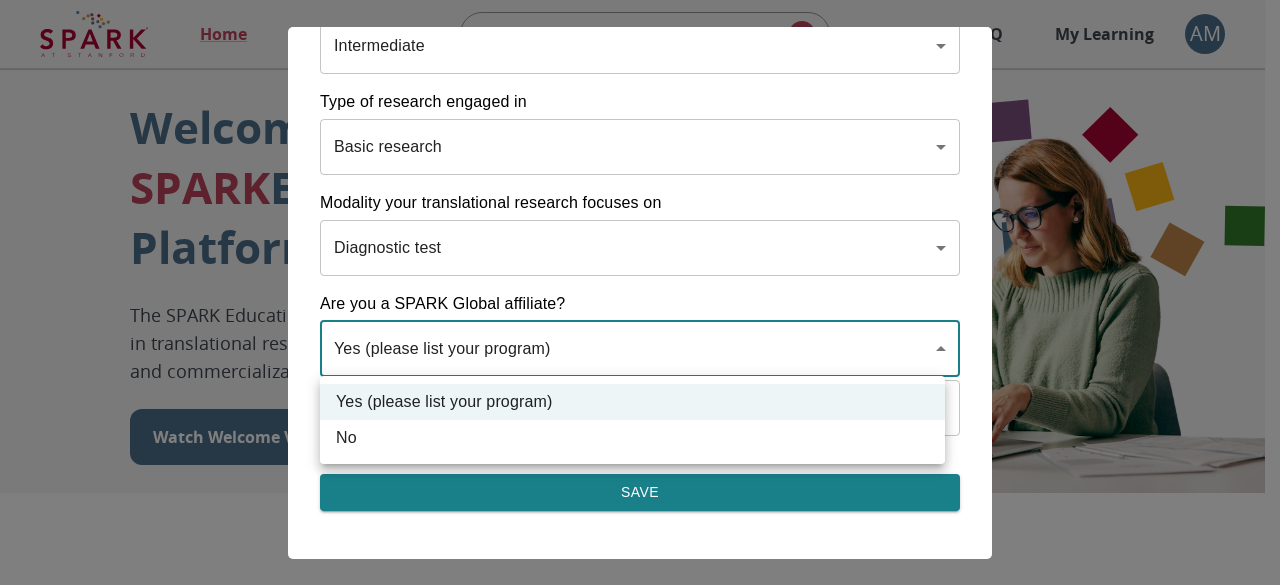 click on "Home Explore ​ About FAQ My Learning AM Welcome to the SPARK  Educational Platform The SPARK Educational Platform will support your learning journey in translational research, therapeutic discovery and development, and commercialization. Watch Welcome Video The Drug Discovery and Development Process The drug development process typically has three phases. Discover, Develop, Deliver. Click each tab to learn more. Discover Develop Deliver Discover The Discover section covers foundational knowledge in drug discovery and
development, from identifying unmet medical need and understanding the disease to defining essential
product characteristics, therapeutic discovery, and optimization. You will also find information
supporting strategic planning, the basics of the market, and technology transfer as well as regulatory
and intellectual property considerations. Watch Video Your Learning, Your Way Courses Go to Courses Courses Go to Courses Modules Go to Modules Videos Go to Videos No" at bounding box center [640, 1230] 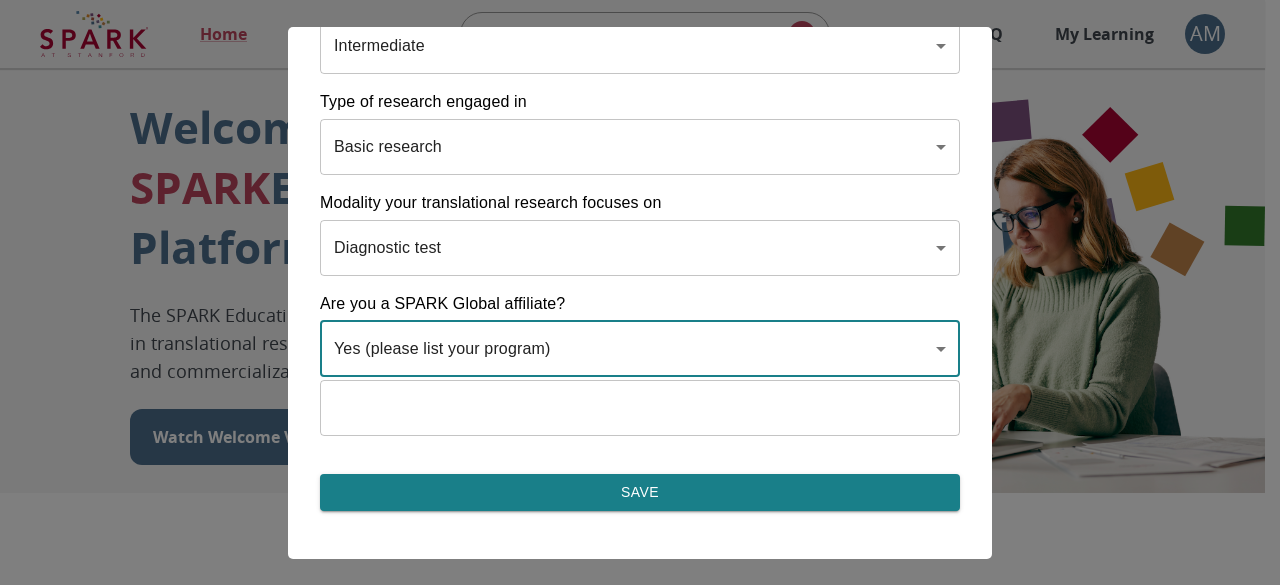 click on "Home Explore ​ About FAQ My Learning AM Welcome to the SPARK  Educational Platform The SPARK Educational Platform will support your learning journey in translational research, therapeutic discovery and development, and commercialization. Watch Welcome Video The Drug Discovery and Development Process The drug development process typically has three phases. Discover, Develop, Deliver. Click each tab to learn more. Discover Develop Deliver Discover The Discover section covers foundational knowledge in drug discovery and
development, from identifying unmet medical need and understanding the disease to defining essential
product characteristics, therapeutic discovery, and optimization. You will also find information
supporting strategic planning, the basics of the market, and technology transfer as well as regulatory
and intellectual property considerations. Watch Video Your Learning, Your Way Courses Go to Courses Courses Go to Courses Modules Go to Modules Videos Go to Videos" at bounding box center (640, 1230) 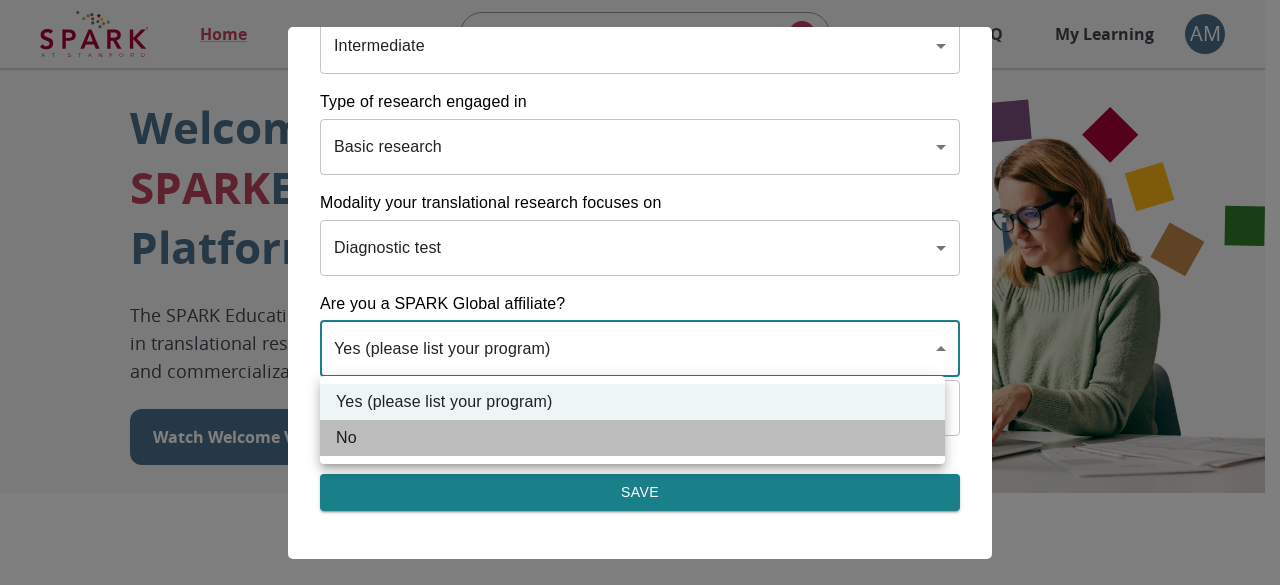 click on "No" at bounding box center [632, 402] 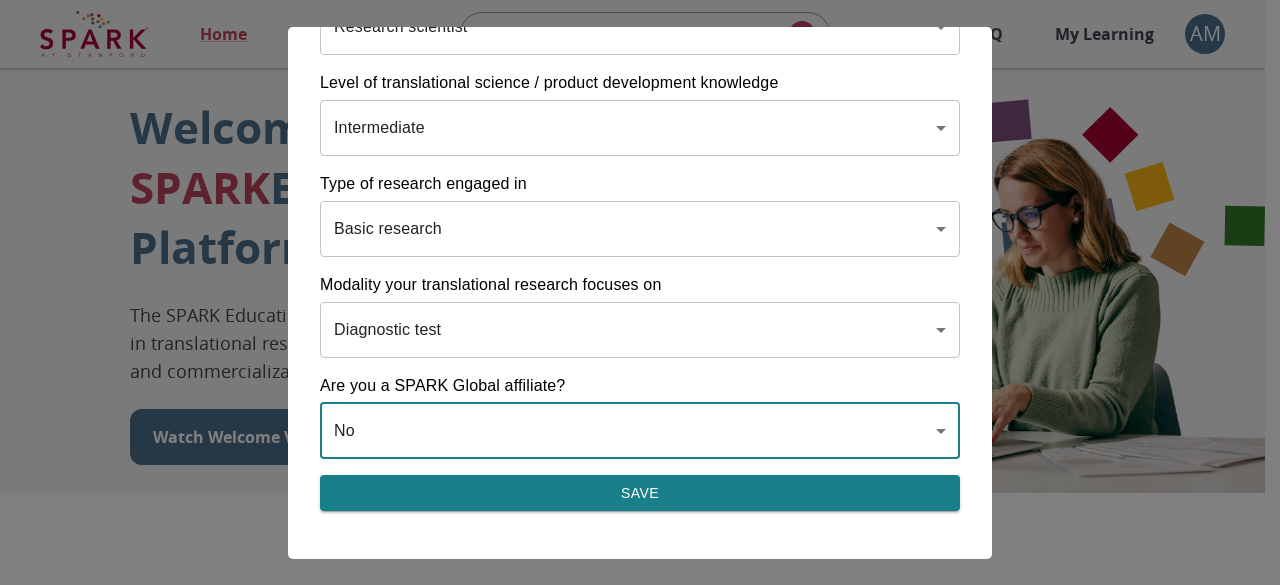 click on "Home Explore ​ About FAQ My Learning AM Welcome to the SPARK  Educational Platform The SPARK Educational Platform will support your learning journey in translational research, therapeutic discovery and development, and commercialization. Watch Welcome Video The Drug Discovery and Development Process The drug development process typically has three phases. Discover, Develop, Deliver. Click each tab to learn more. Discover Develop Deliver Discover The Discover section covers foundational knowledge in drug discovery and
development, from identifying unmet medical need and understanding the disease to defining essential
product characteristics, therapeutic discovery, and optimization. You will also find information
supporting strategic planning, the basics of the market, and technology transfer as well as regulatory
and intellectual property considerations. Watch Video Your Learning, Your Way Courses Go to Courses Courses Go to Courses Modules Go to Modules Videos Go to Videos No" at bounding box center [640, 1230] 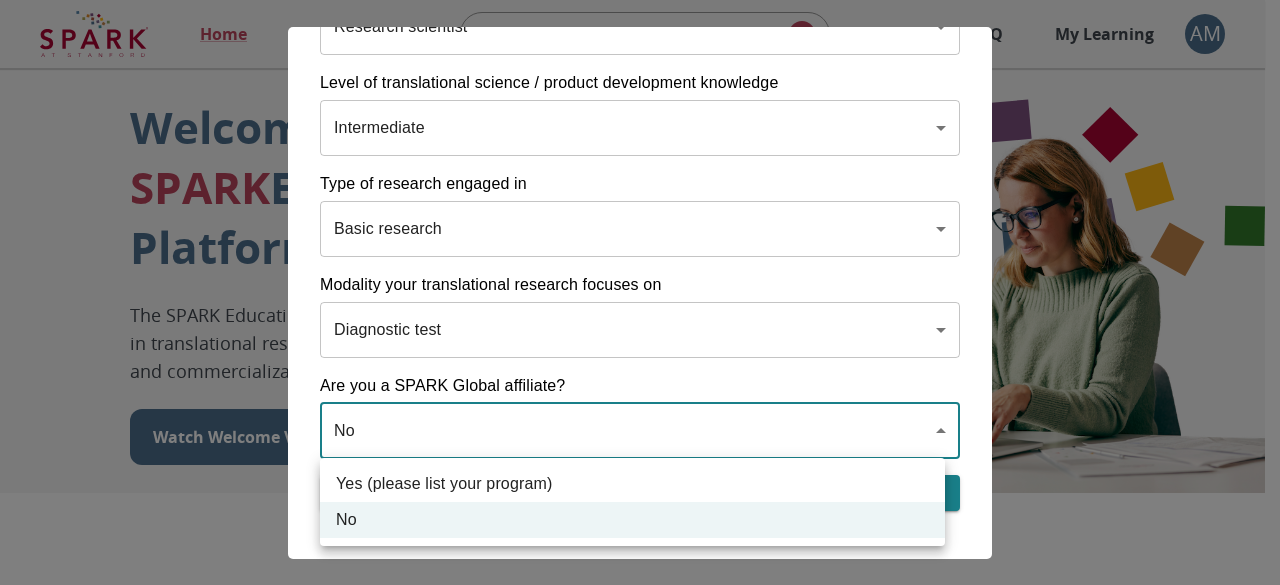 click on "Yes (please list your program)" at bounding box center (632, 484) 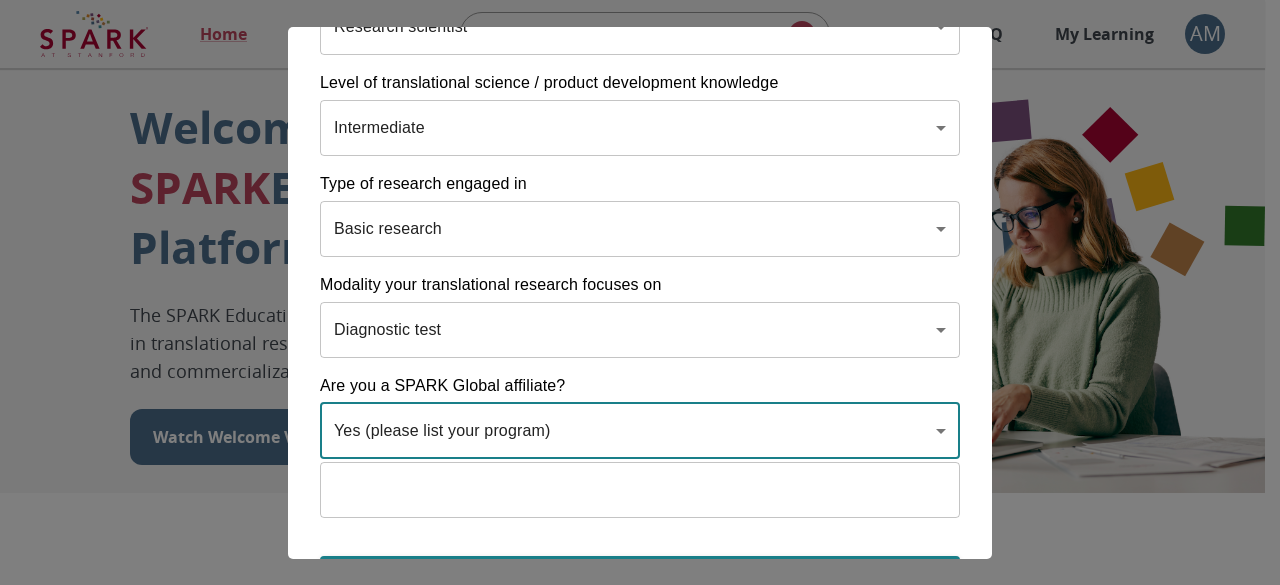 click at bounding box center [640, 490] 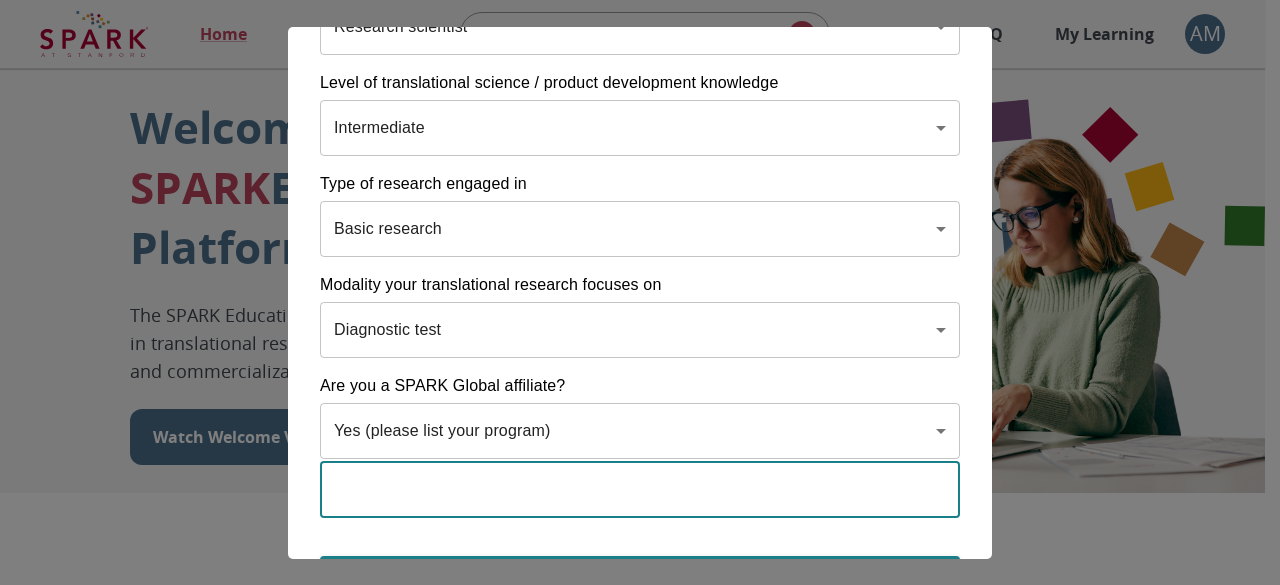 scroll, scrollTop: 461, scrollLeft: 0, axis: vertical 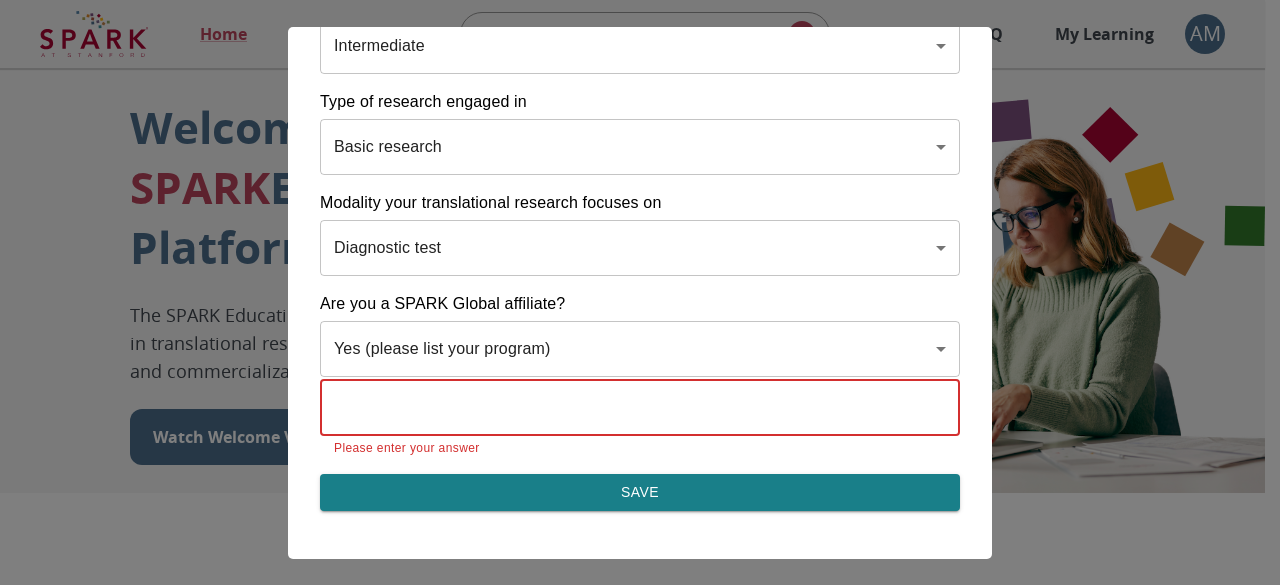 click on "Home Explore ​ About FAQ My Learning AM Welcome to the SPARK  Educational Platform The SPARK Educational Platform will support your learning journey in translational research, therapeutic discovery and development, and commercialization. Watch Welcome Video The Drug Discovery and Development Process The drug development process typically has three phases. Discover, Develop, Deliver. Click each tab to learn more. Discover Develop Deliver Discover The Discover section covers foundational knowledge in drug discovery and
development, from identifying unmet medical need and understanding the disease to defining essential
product characteristics, therapeutic discovery, and optimization. You will also find information
supporting strategic planning, the basics of the market, and technology transfer as well as regulatory
and intellectual property considerations. Watch Video Your Learning, Your Way Courses Go to Courses Courses Go to Courses Modules Go to Modules Videos Go to Videos" at bounding box center (640, 1230) 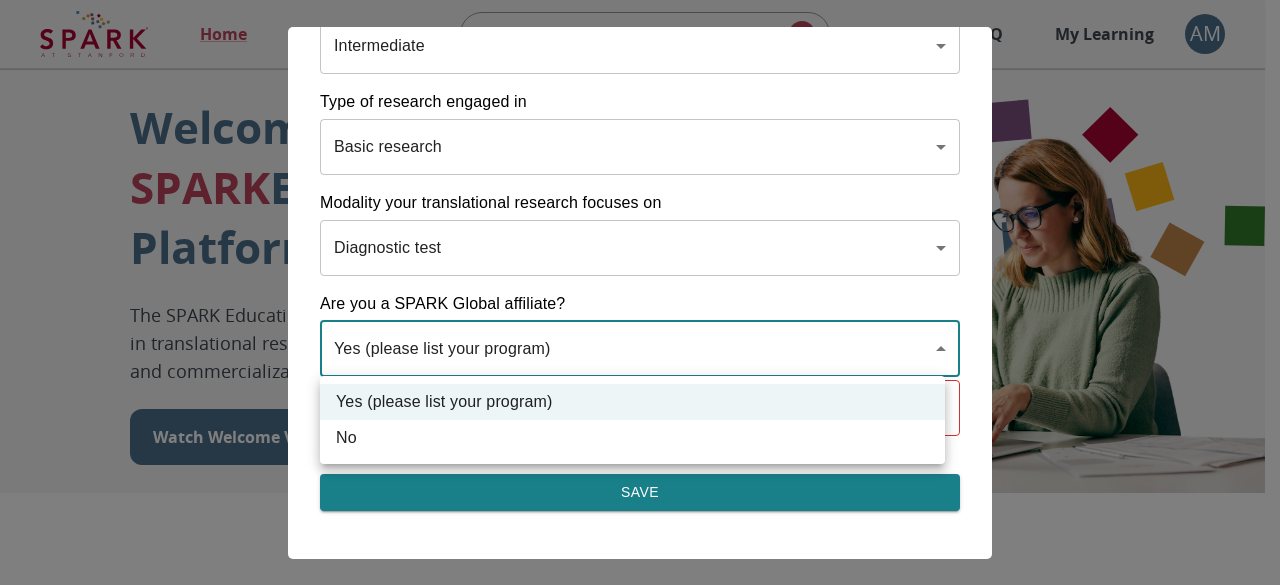 click at bounding box center [640, 292] 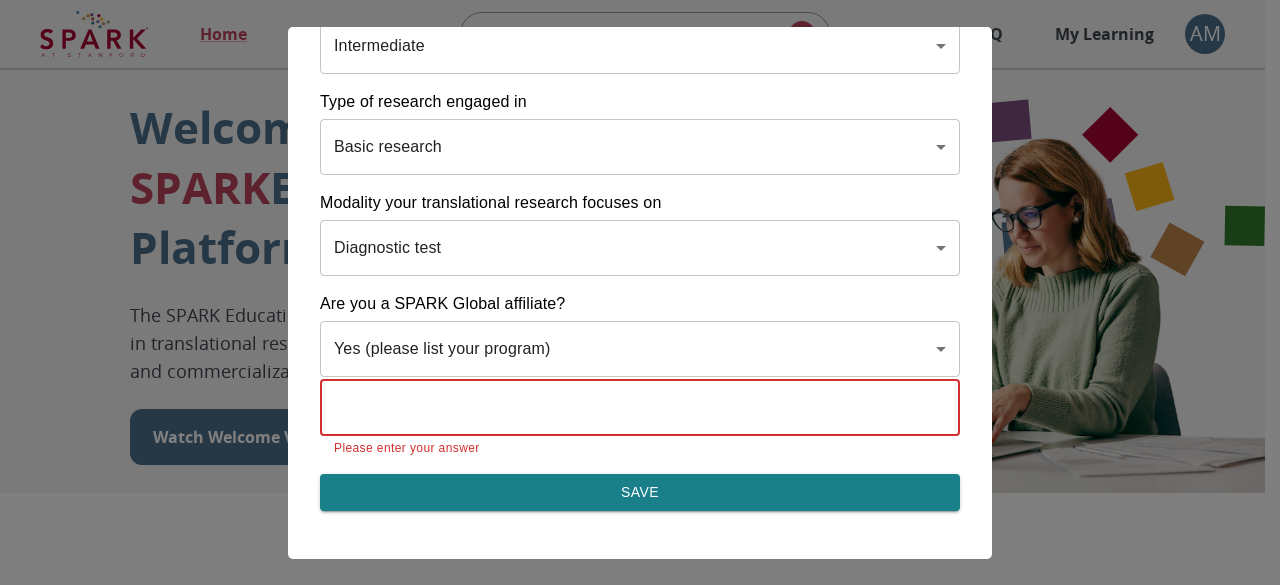 click at bounding box center (640, 408) 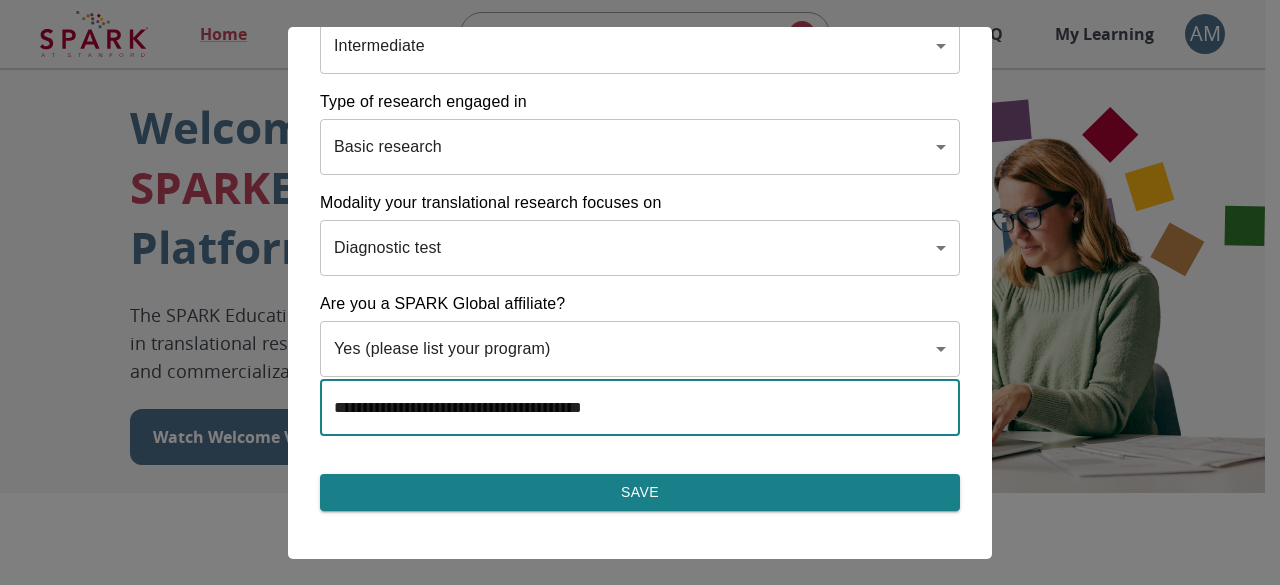 type on "**********" 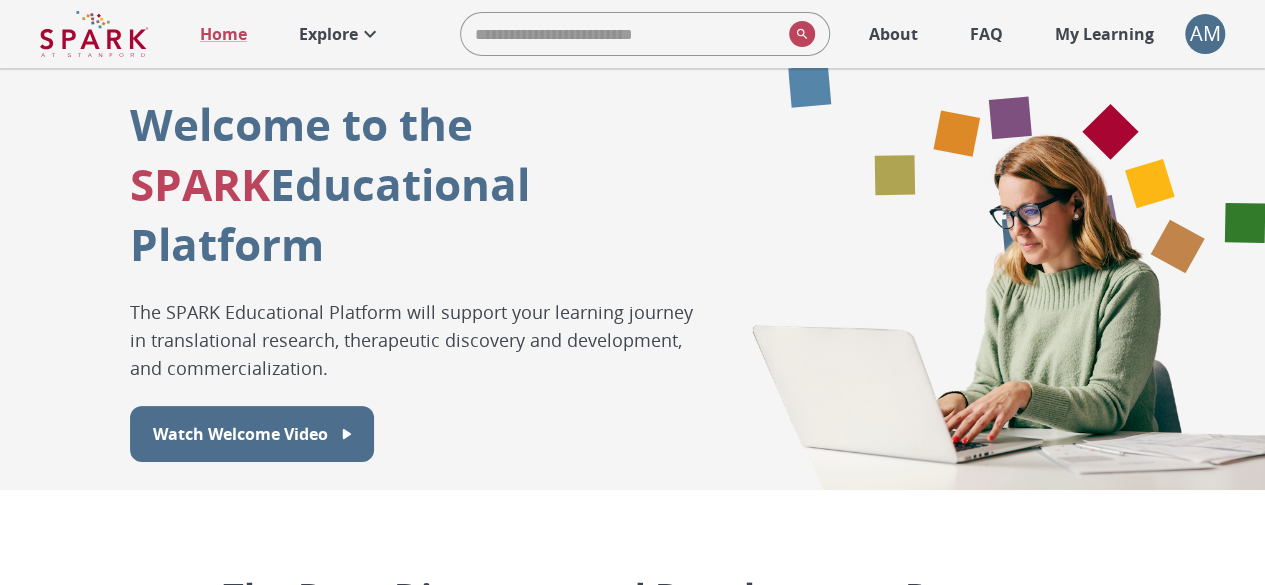 scroll, scrollTop: 0, scrollLeft: 0, axis: both 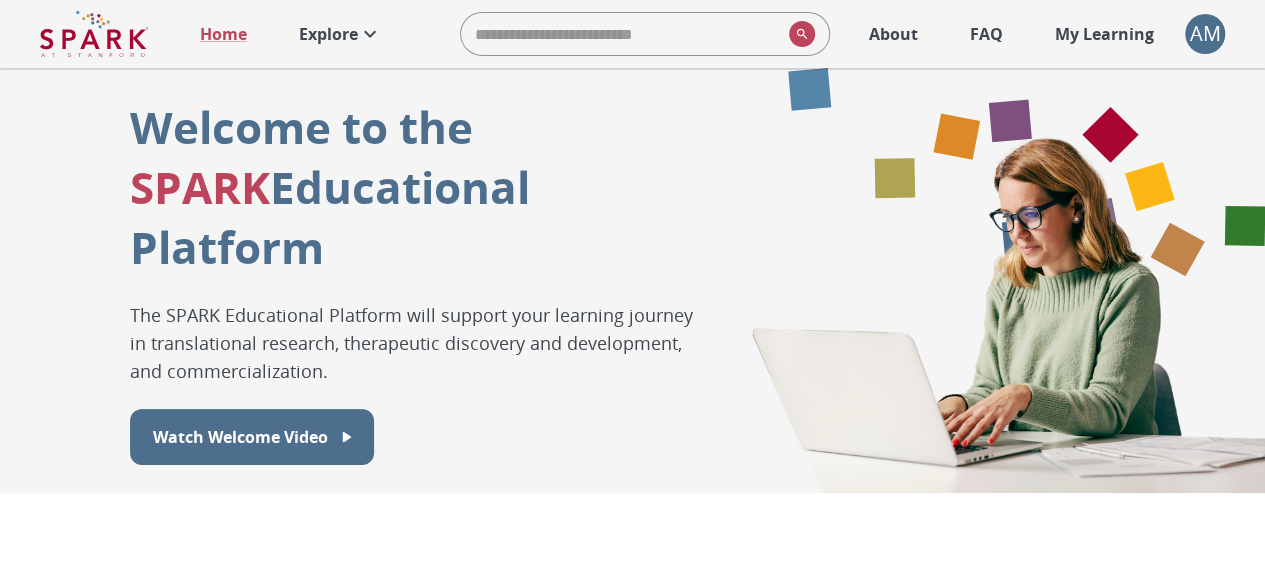 click on "Watch Welcome Video" at bounding box center [240, 437] 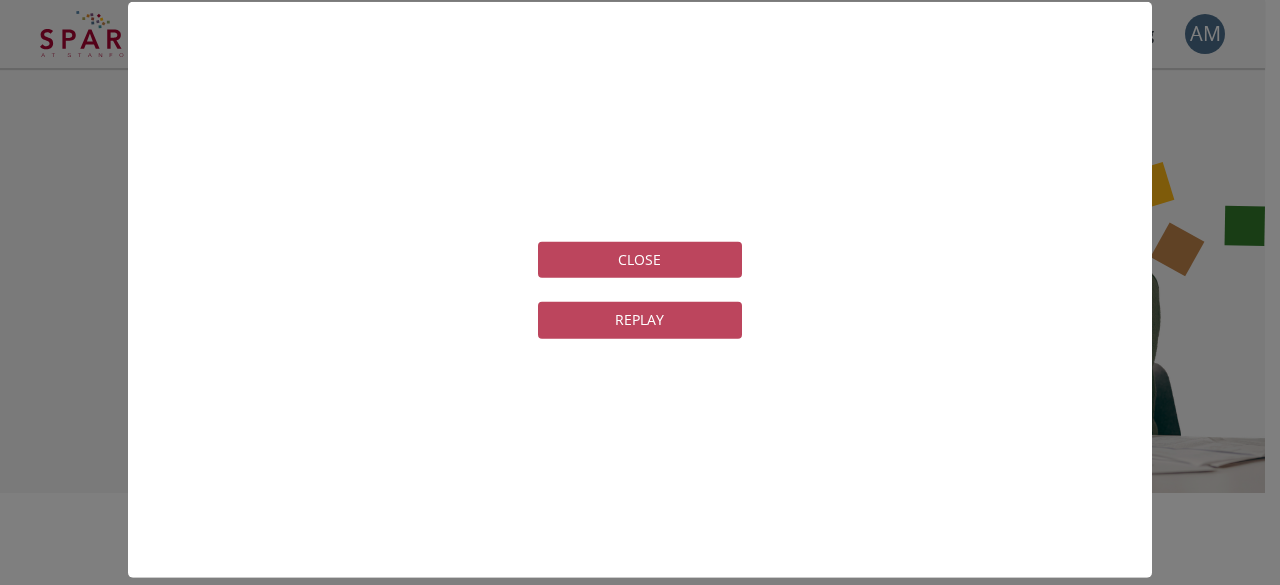 click on "REPLAY" at bounding box center (640, 320) 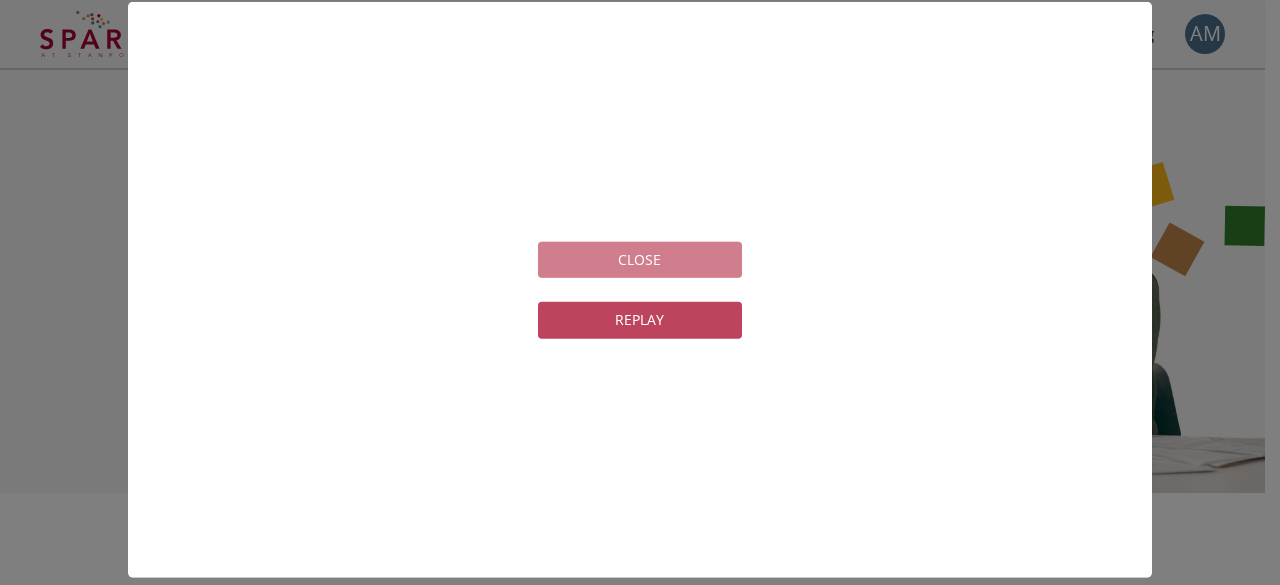 click on "CLOSE" at bounding box center [640, 259] 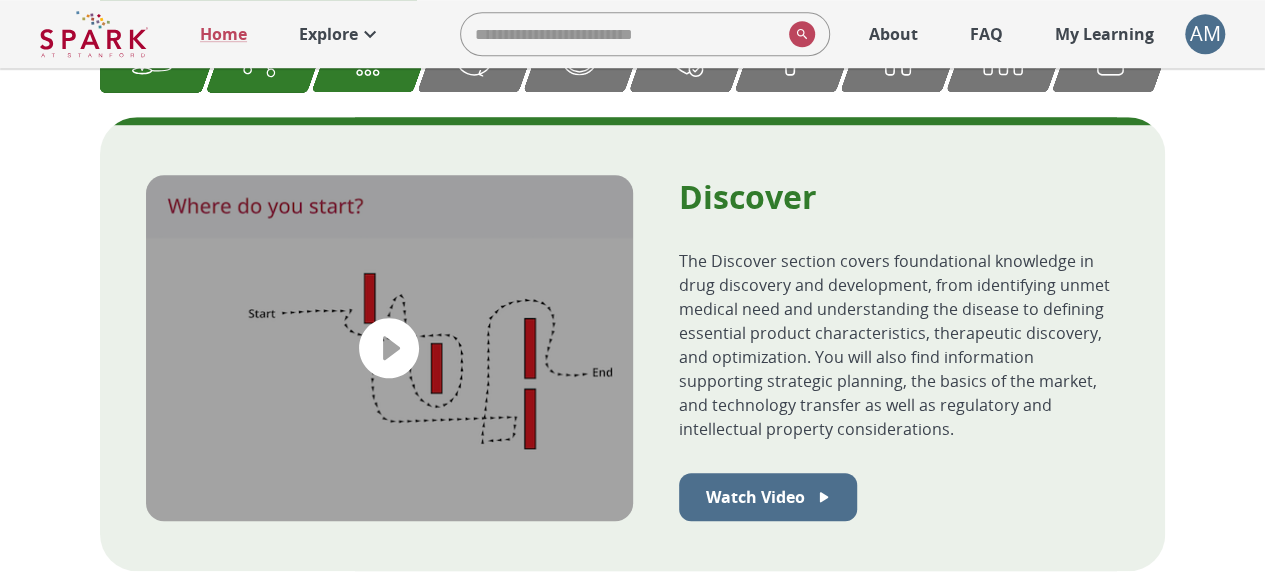 scroll, scrollTop: 720, scrollLeft: 0, axis: vertical 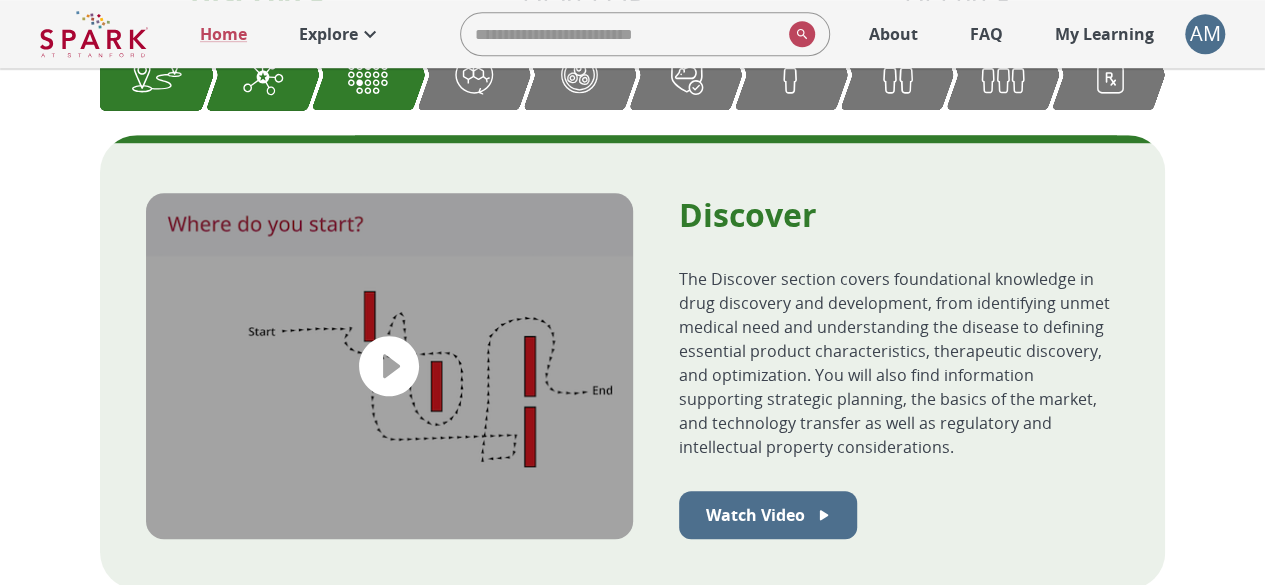 click at bounding box center (389, 366) 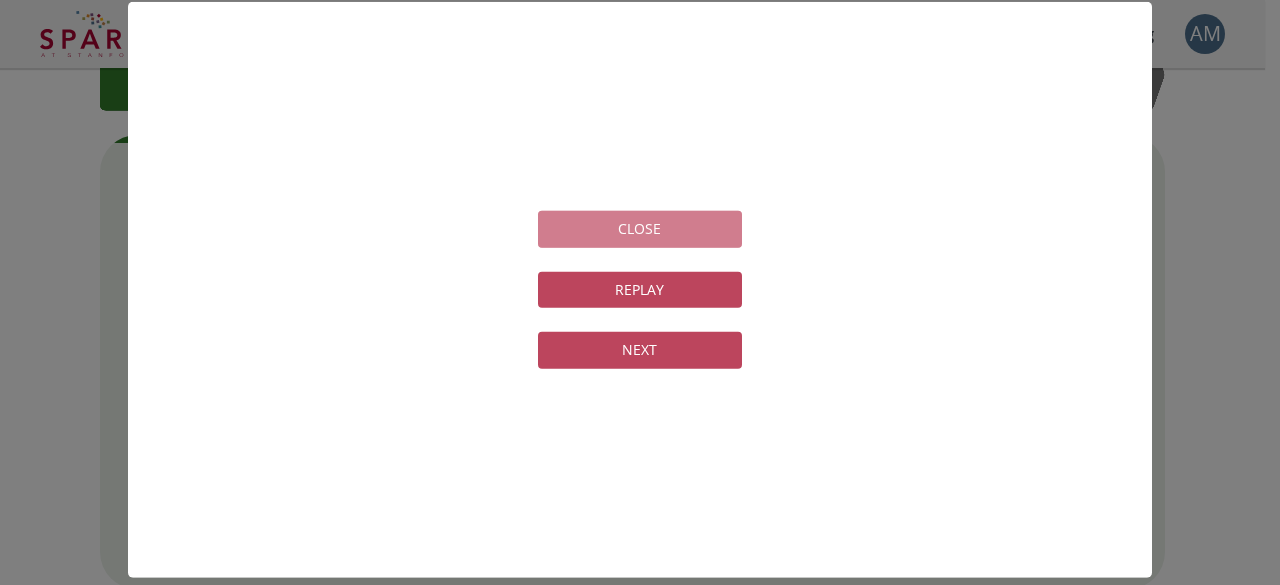 click on "CLOSE" at bounding box center (640, 229) 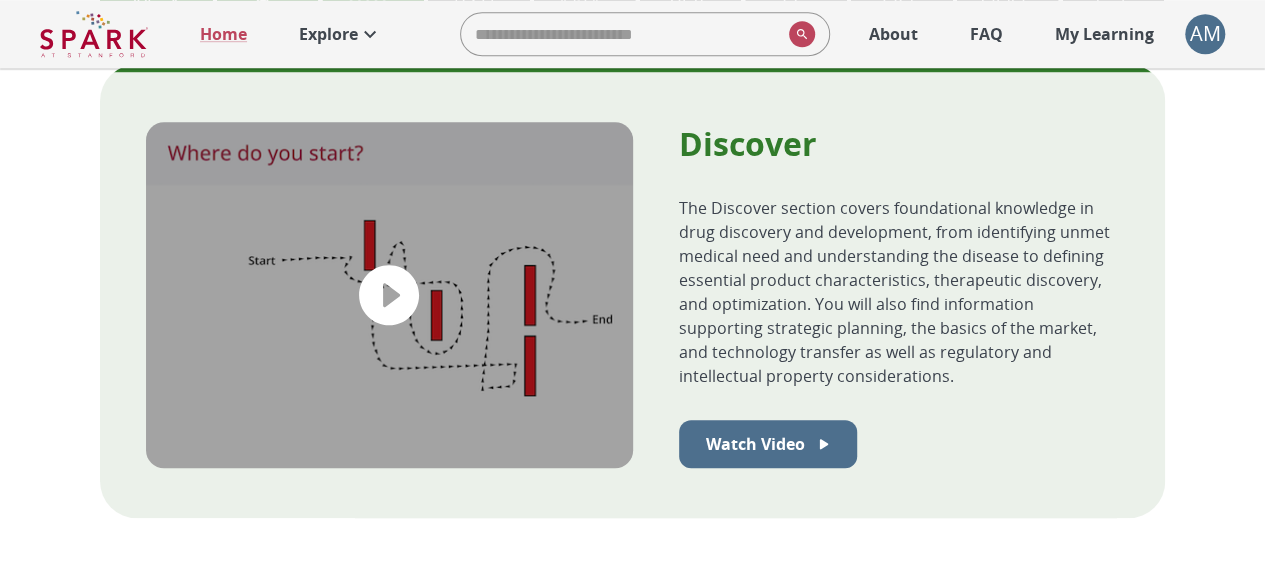 scroll, scrollTop: 793, scrollLeft: 0, axis: vertical 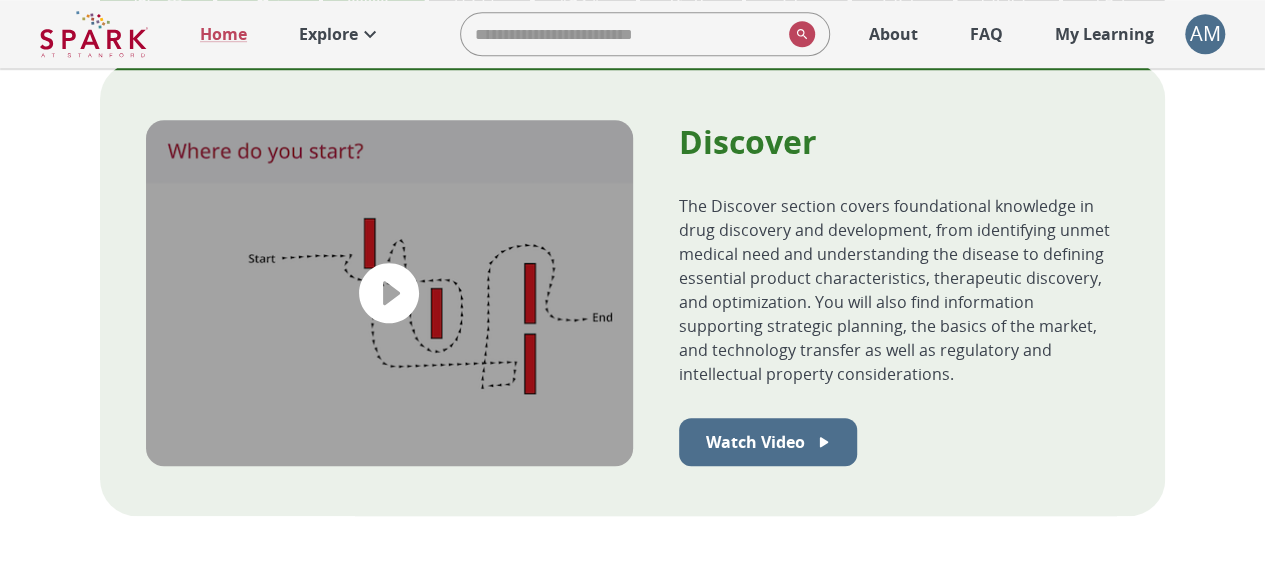 click on "Watch Video" at bounding box center (755, 442) 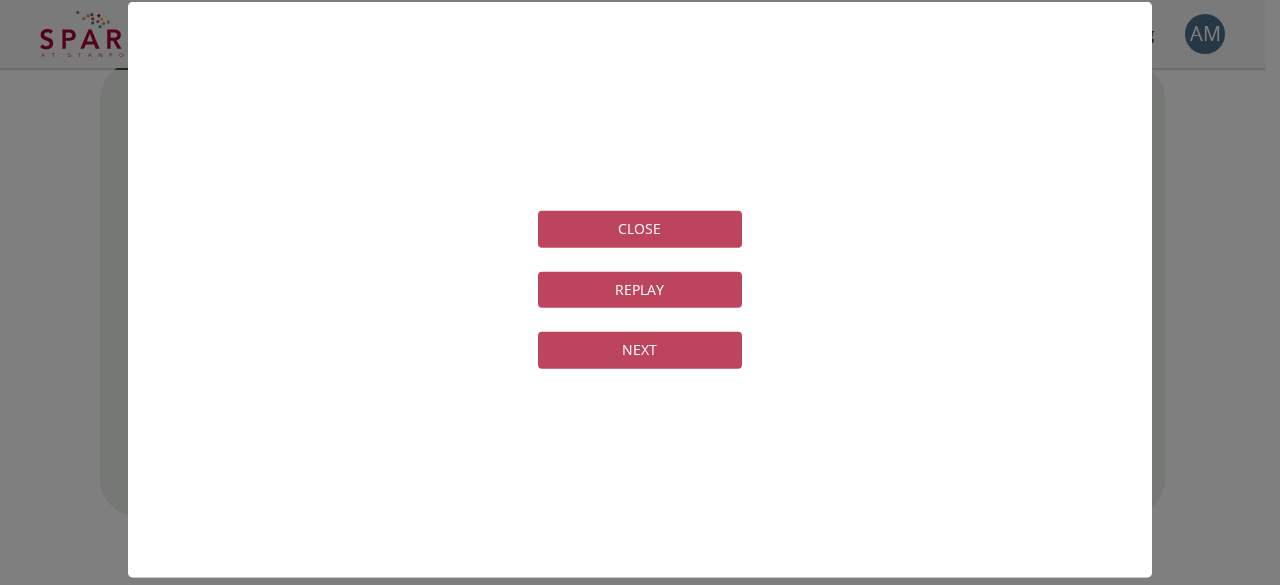 click on "NEXT" at bounding box center [640, 350] 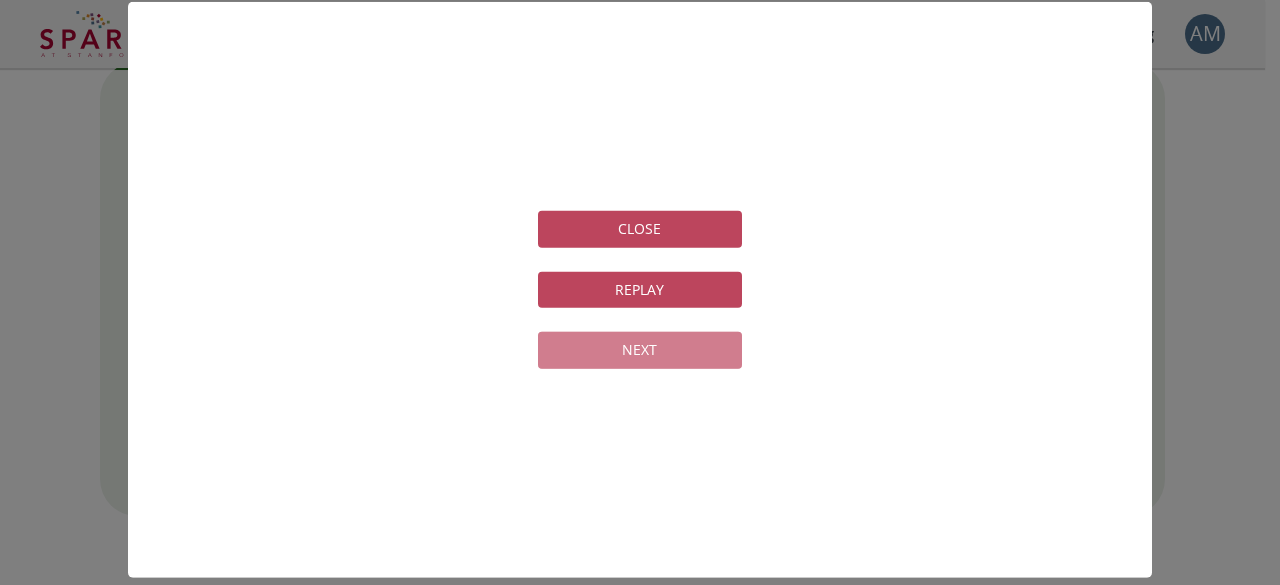 click on "NEXT" at bounding box center (640, 350) 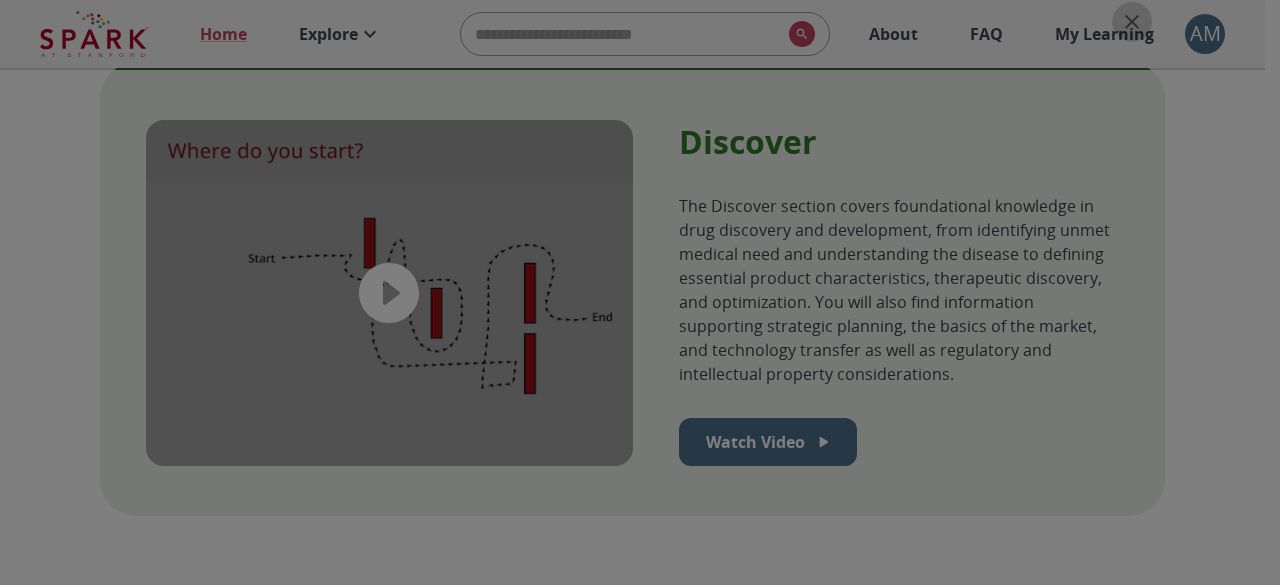 click at bounding box center (1132, 22) 